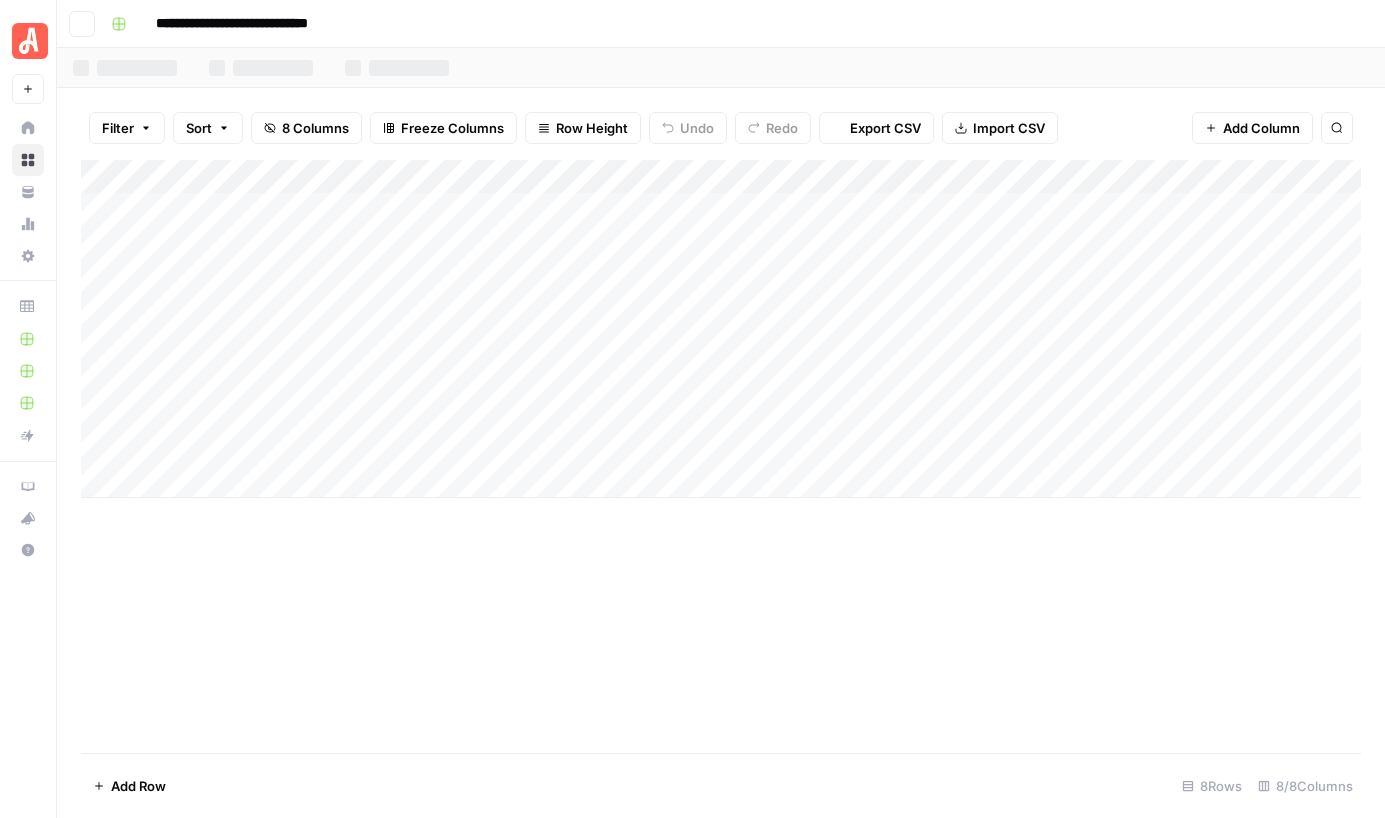 scroll, scrollTop: 0, scrollLeft: 0, axis: both 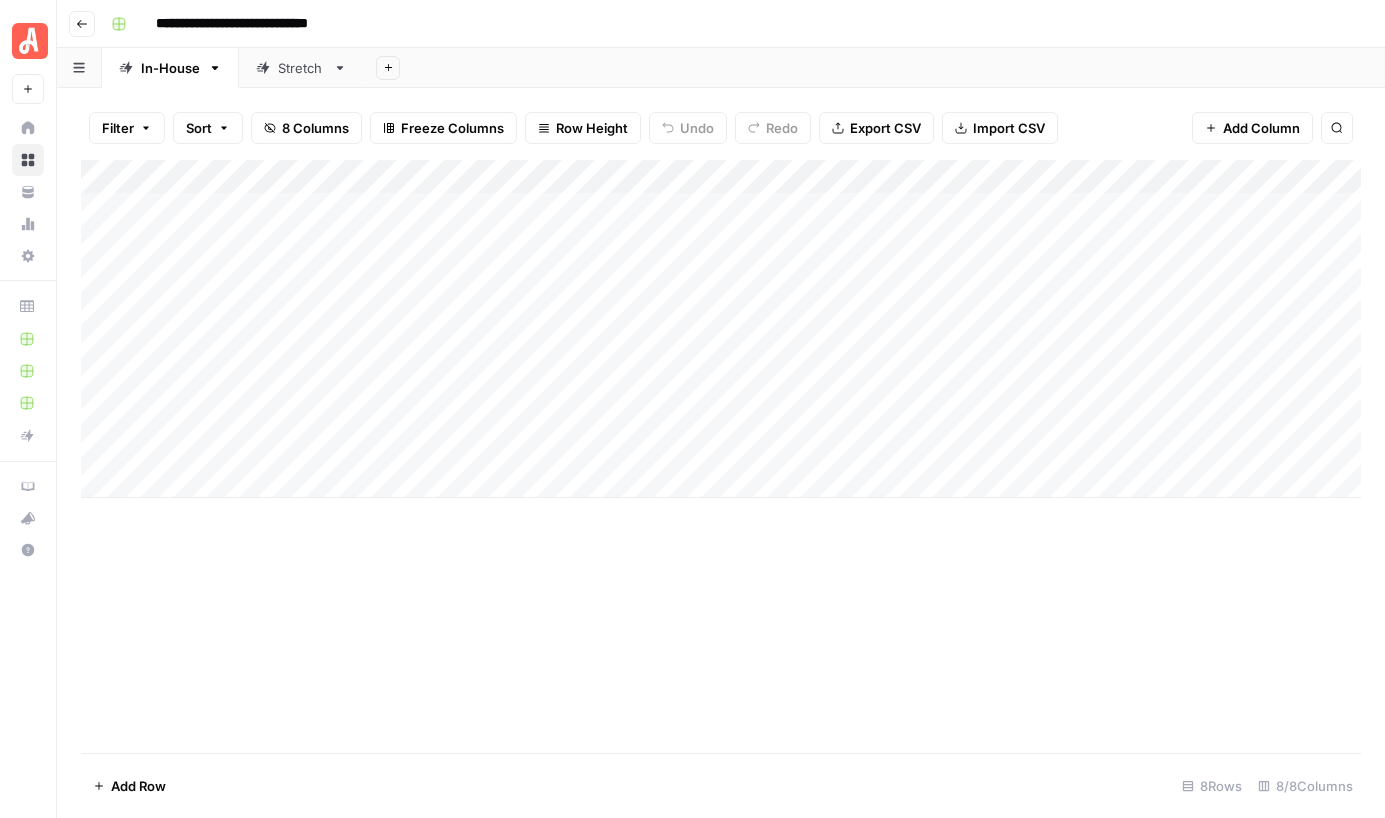 click on "Stretch" at bounding box center [301, 68] 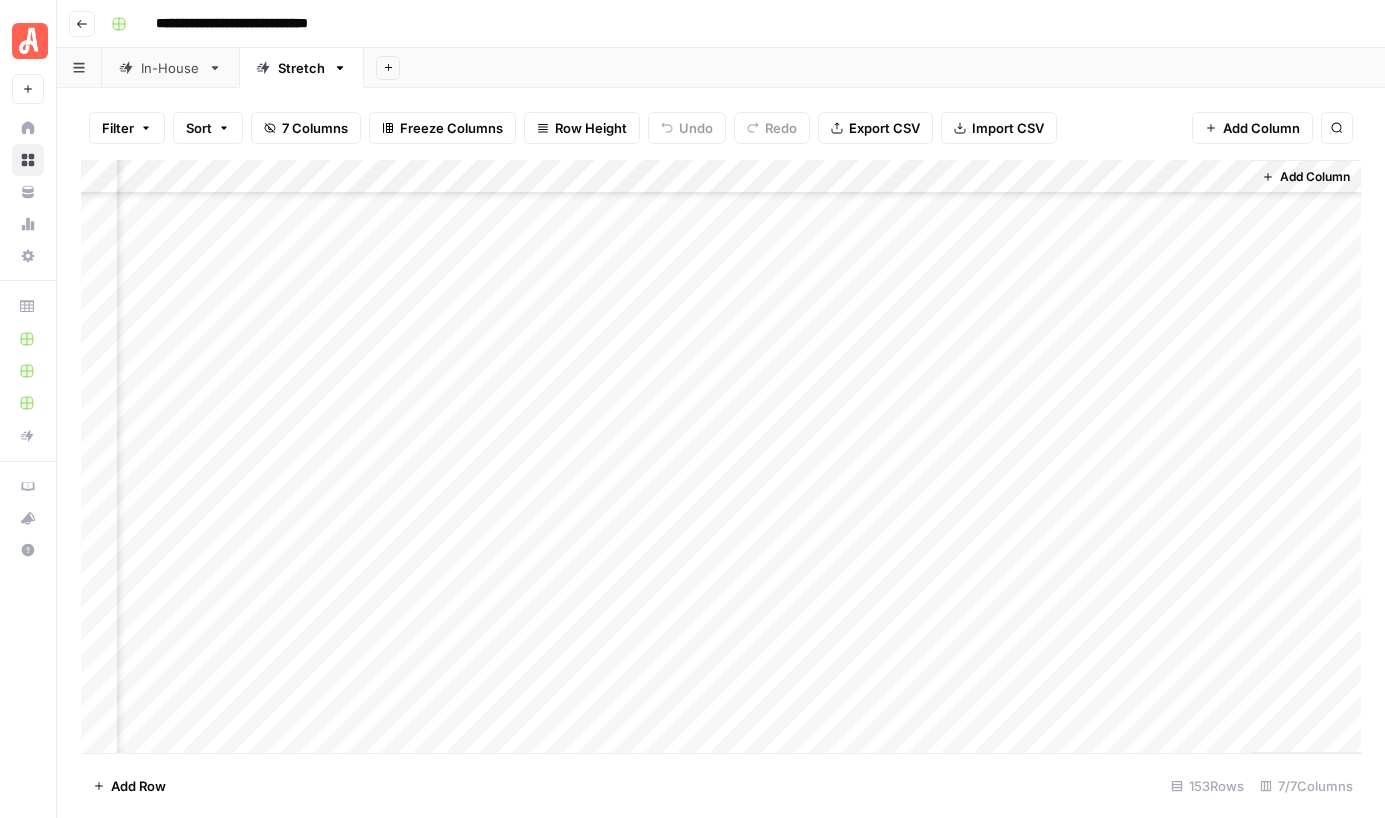 scroll, scrollTop: 4675, scrollLeft: 332, axis: both 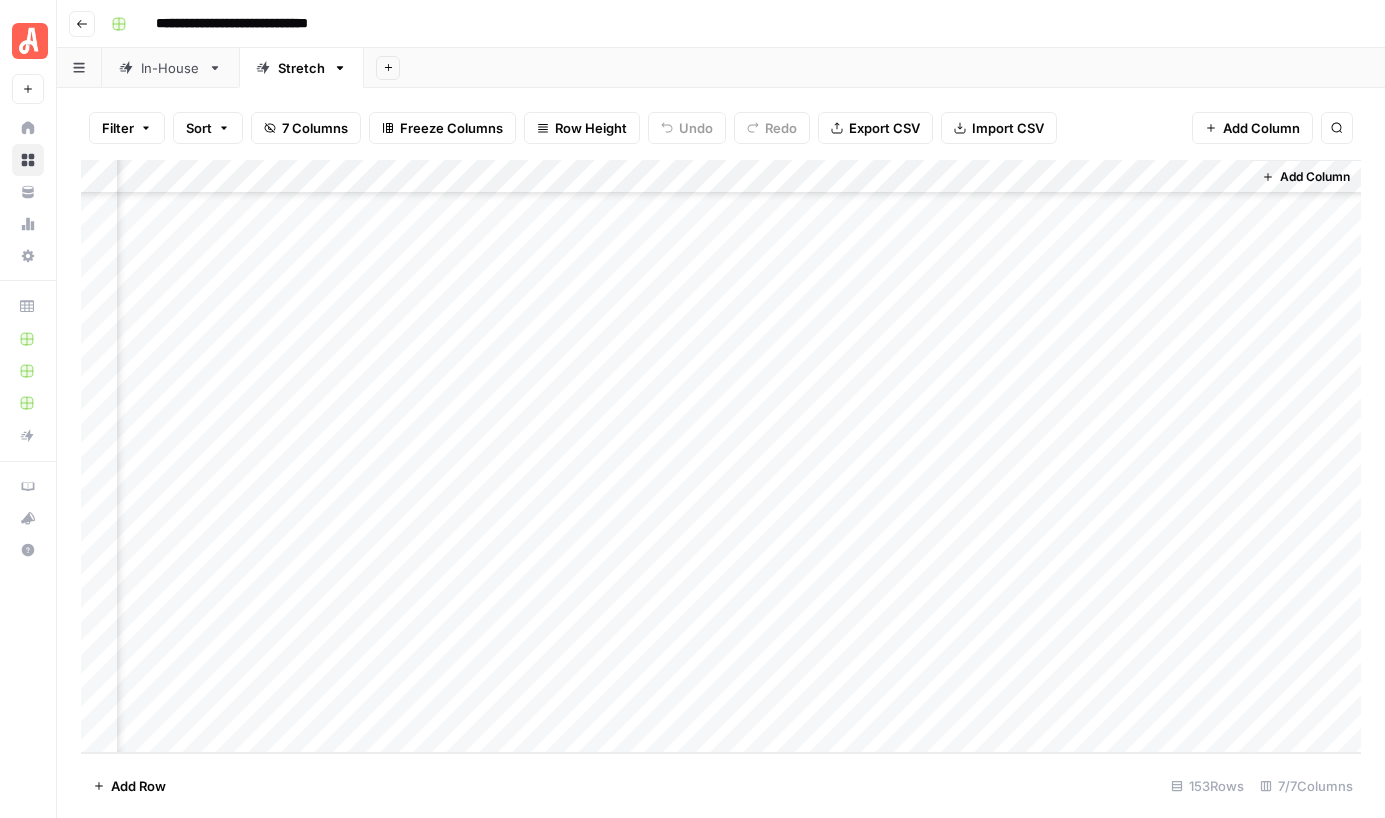 click on "In-House" at bounding box center [170, 68] 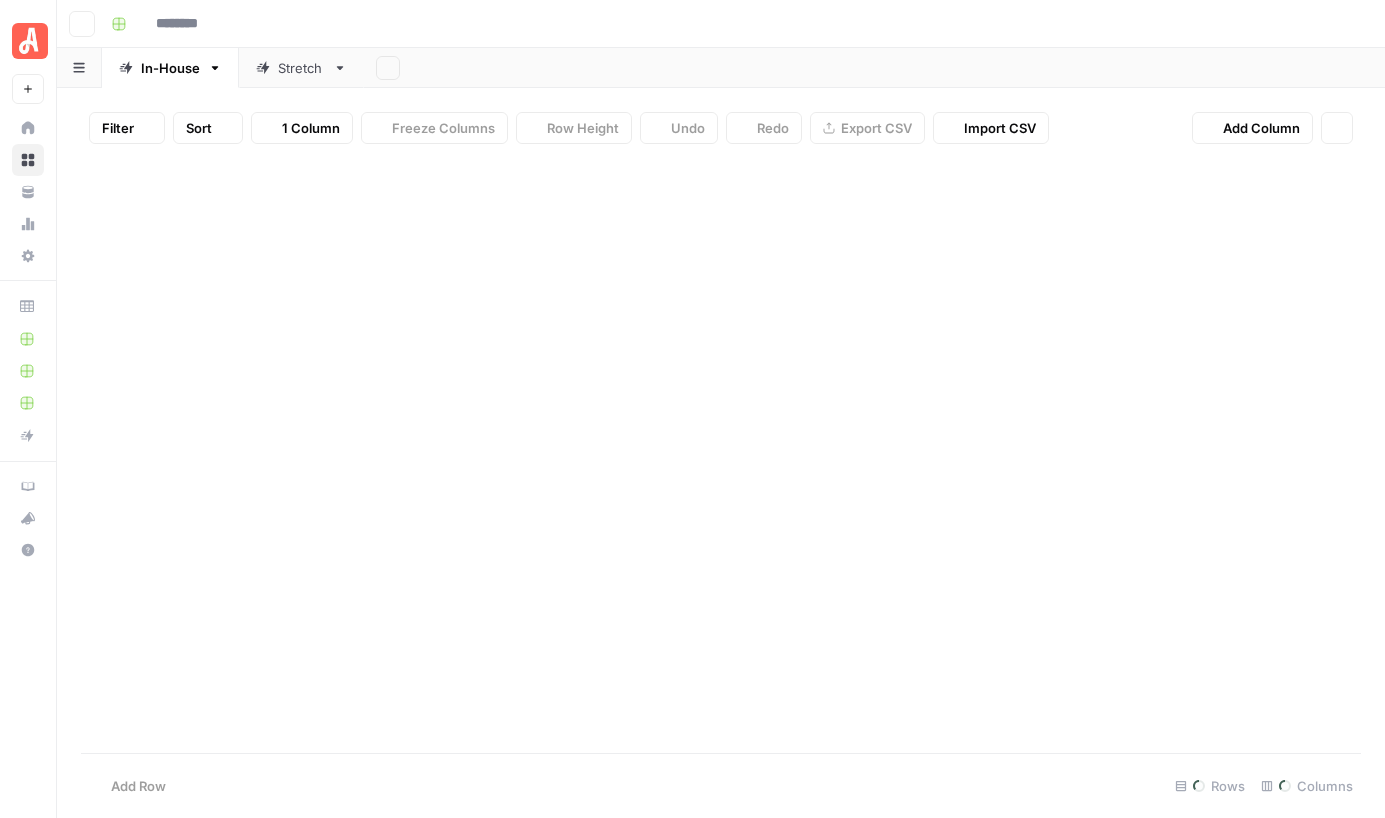 type on "**********" 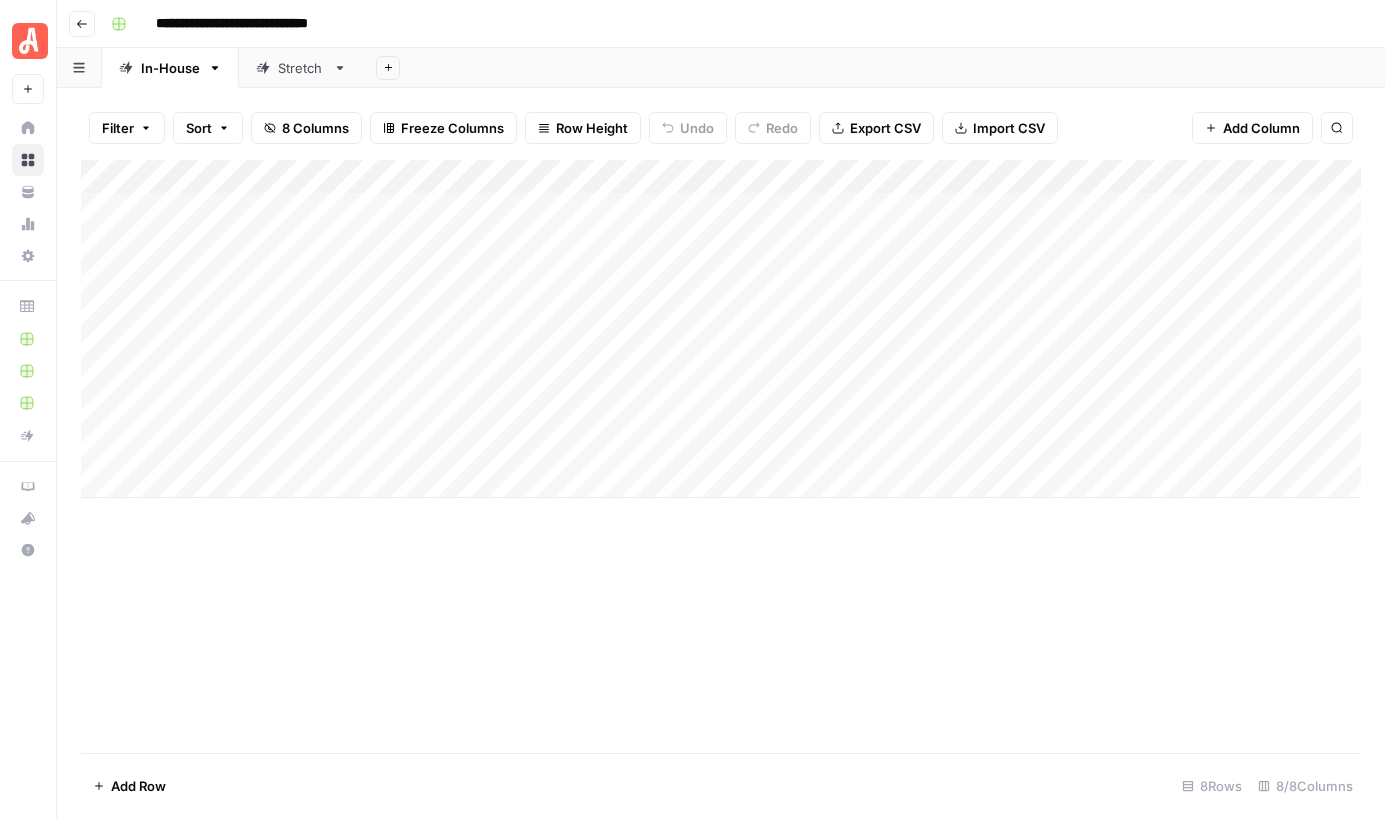 click on "Stretch" at bounding box center [301, 68] 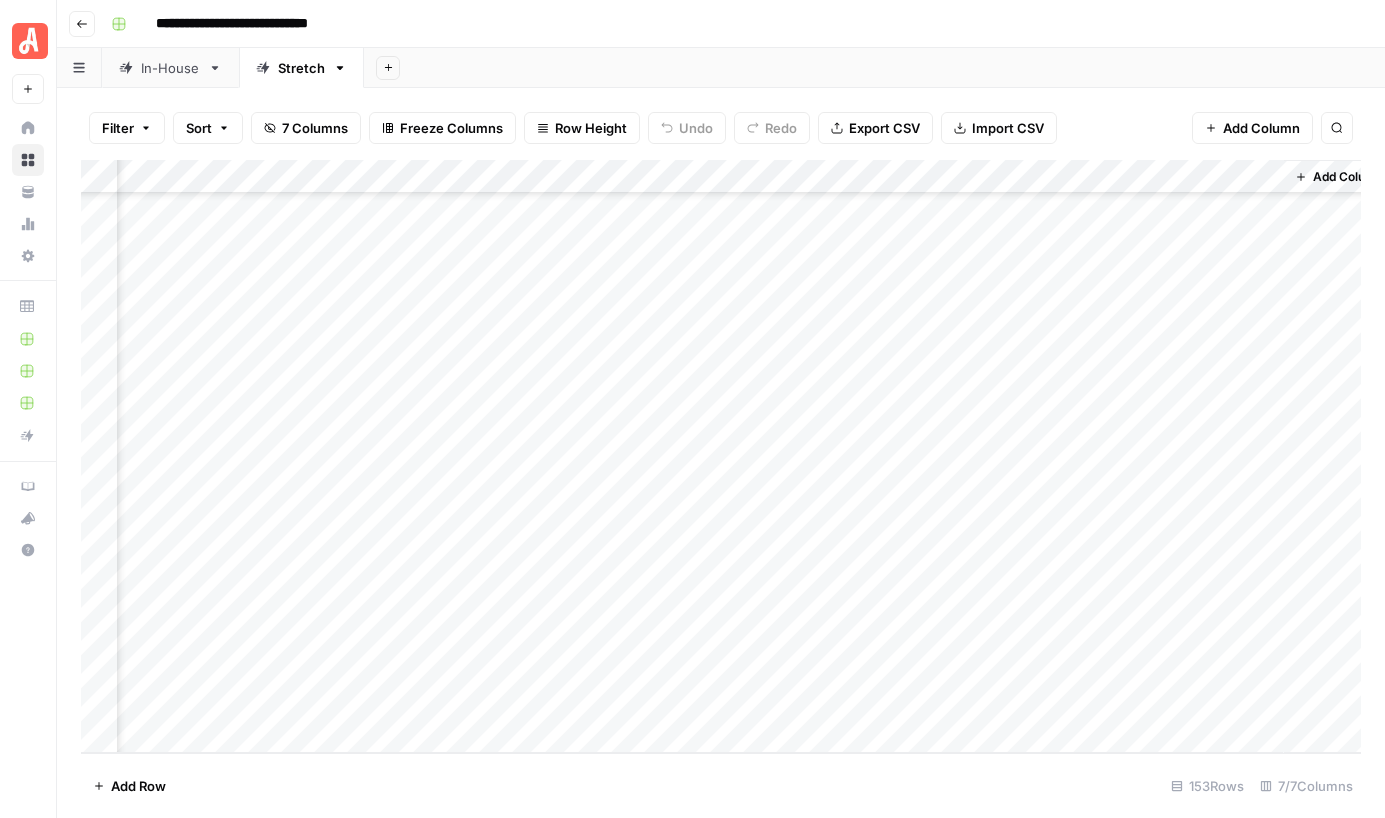 scroll, scrollTop: 4675, scrollLeft: 307, axis: both 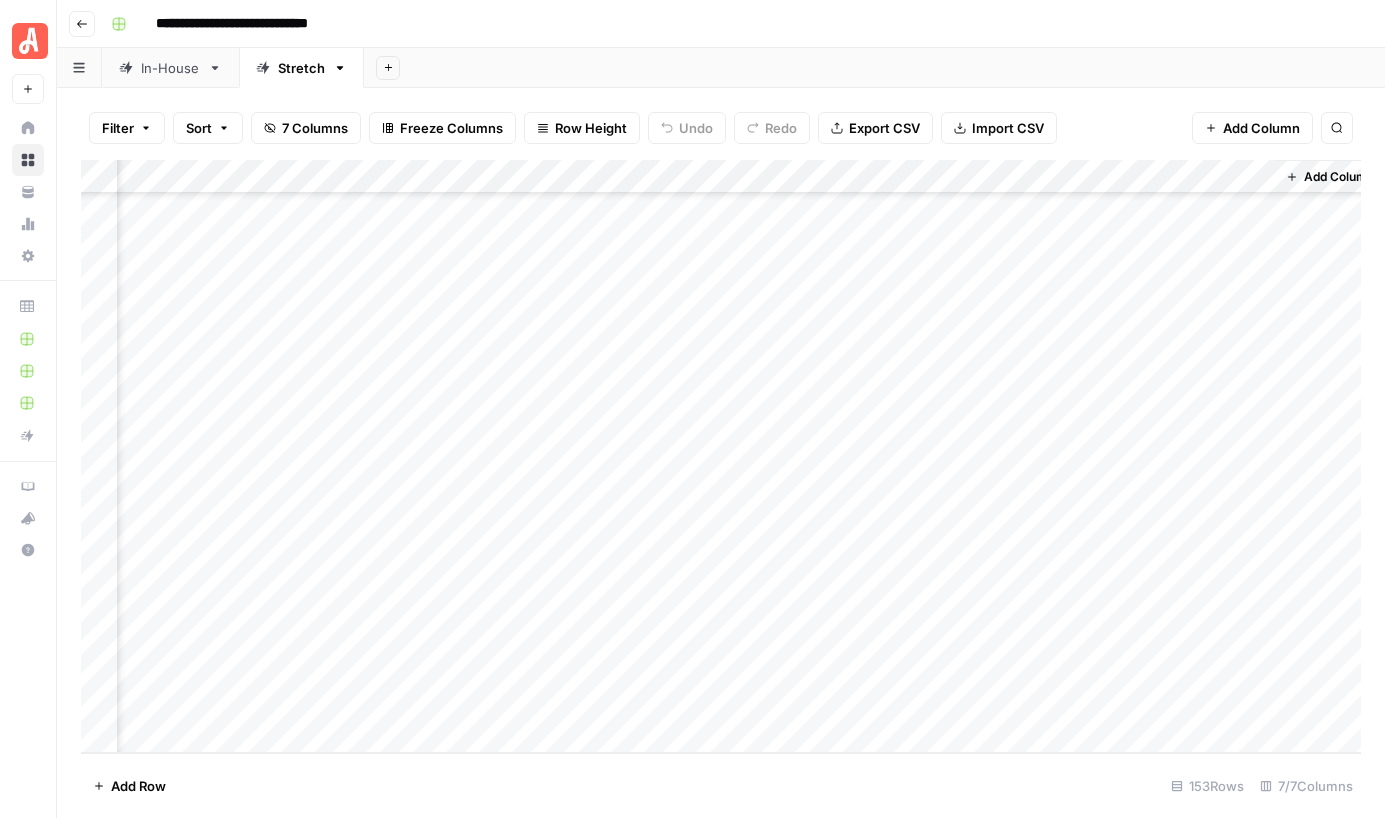 click 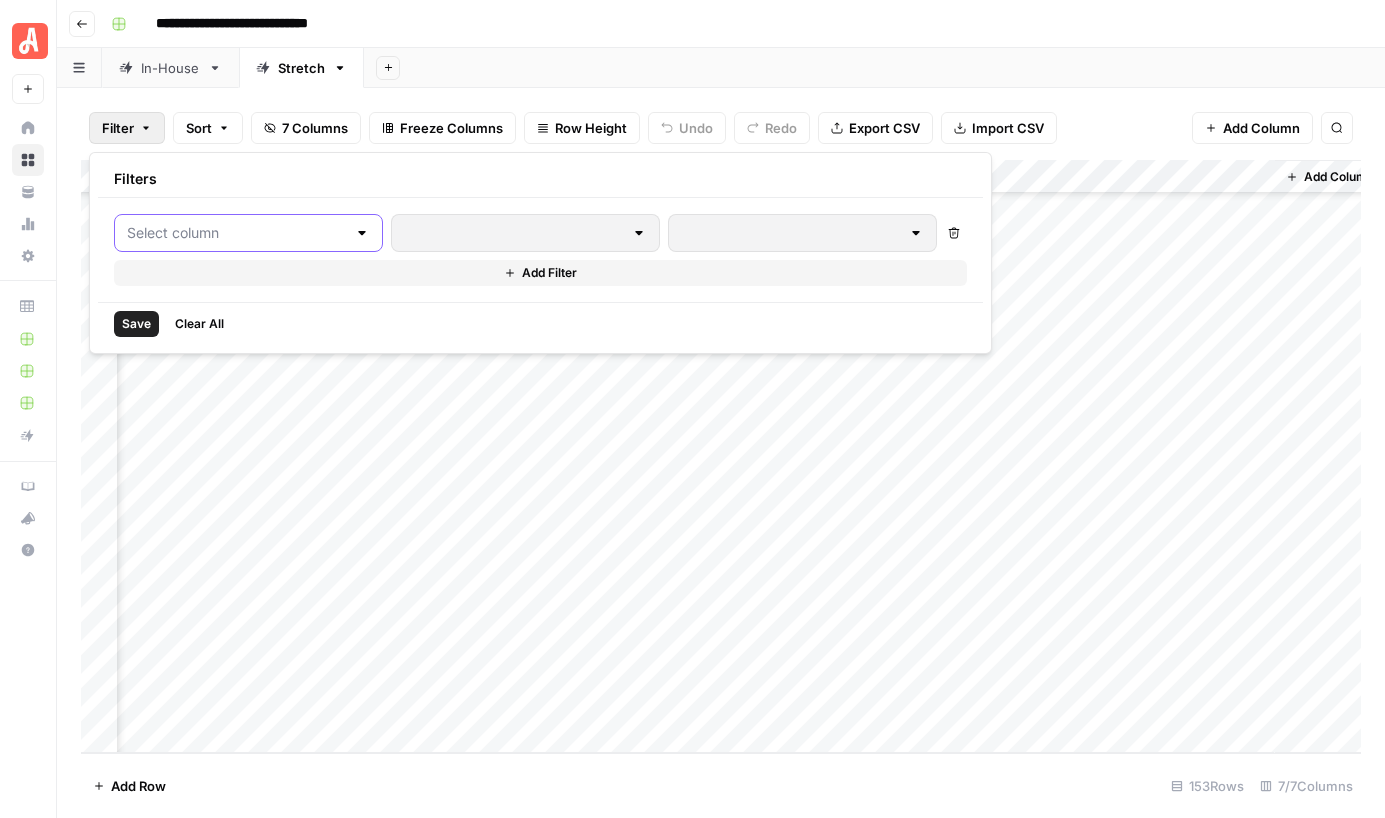 click at bounding box center (236, 233) 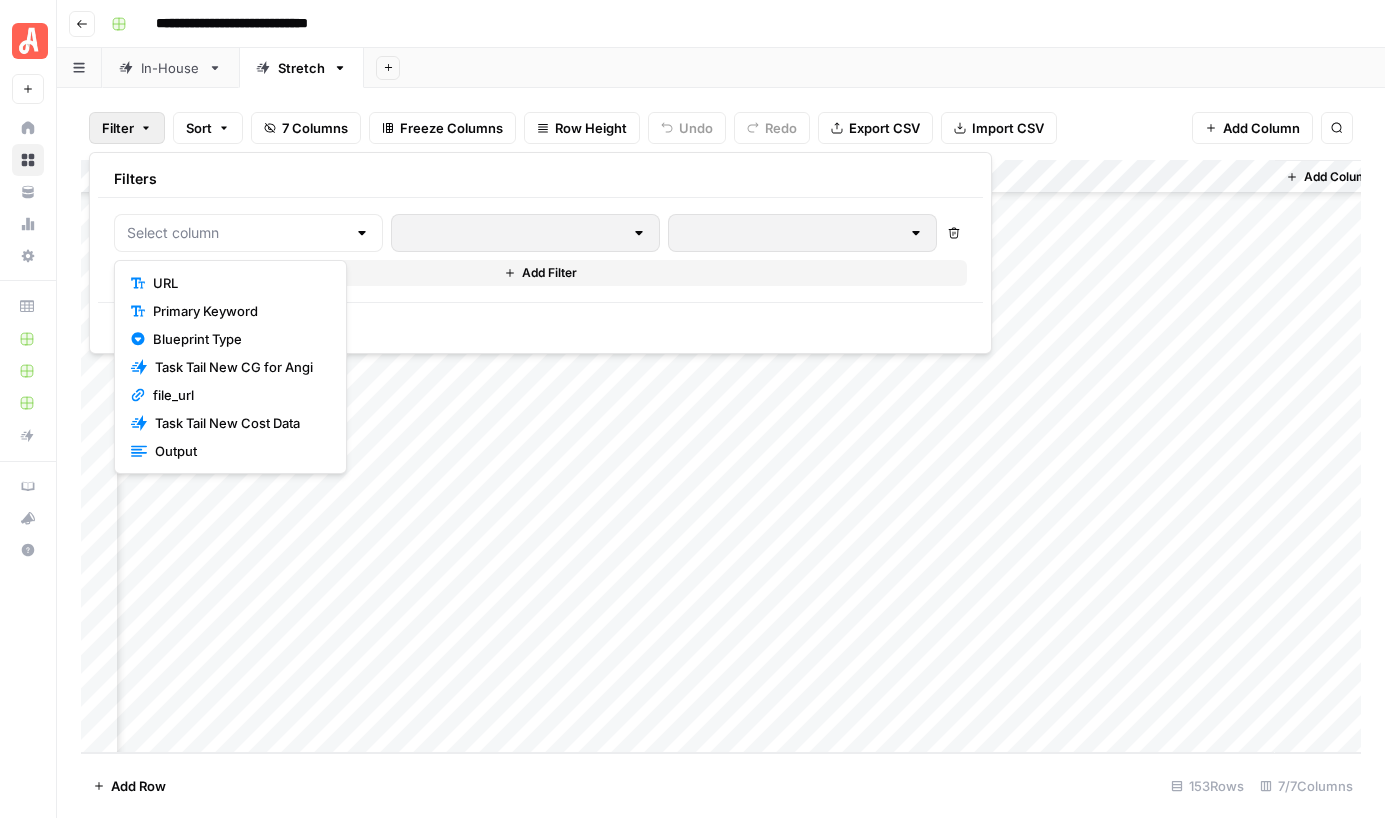 click on "Primary Keyword" at bounding box center (237, 311) 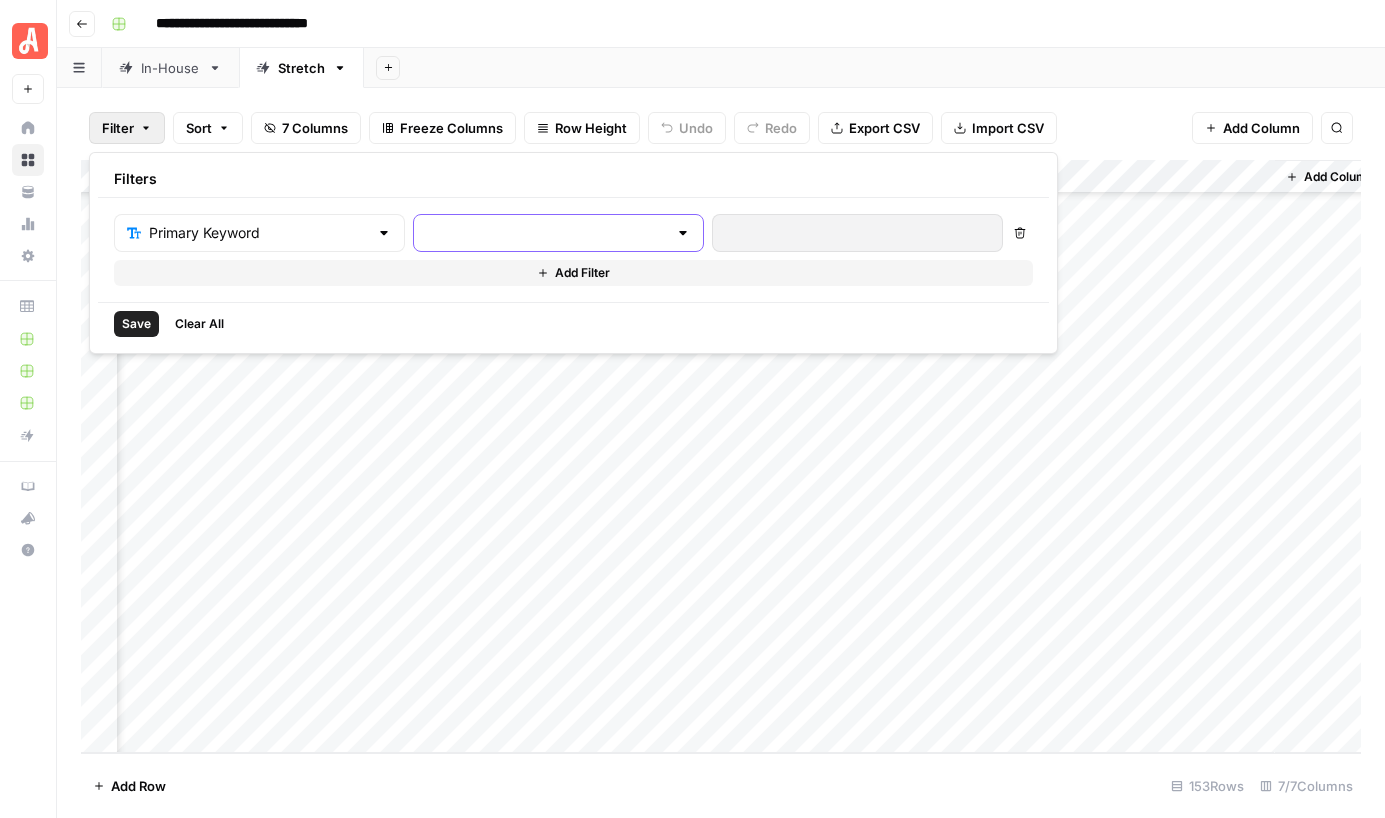 click at bounding box center (546, 233) 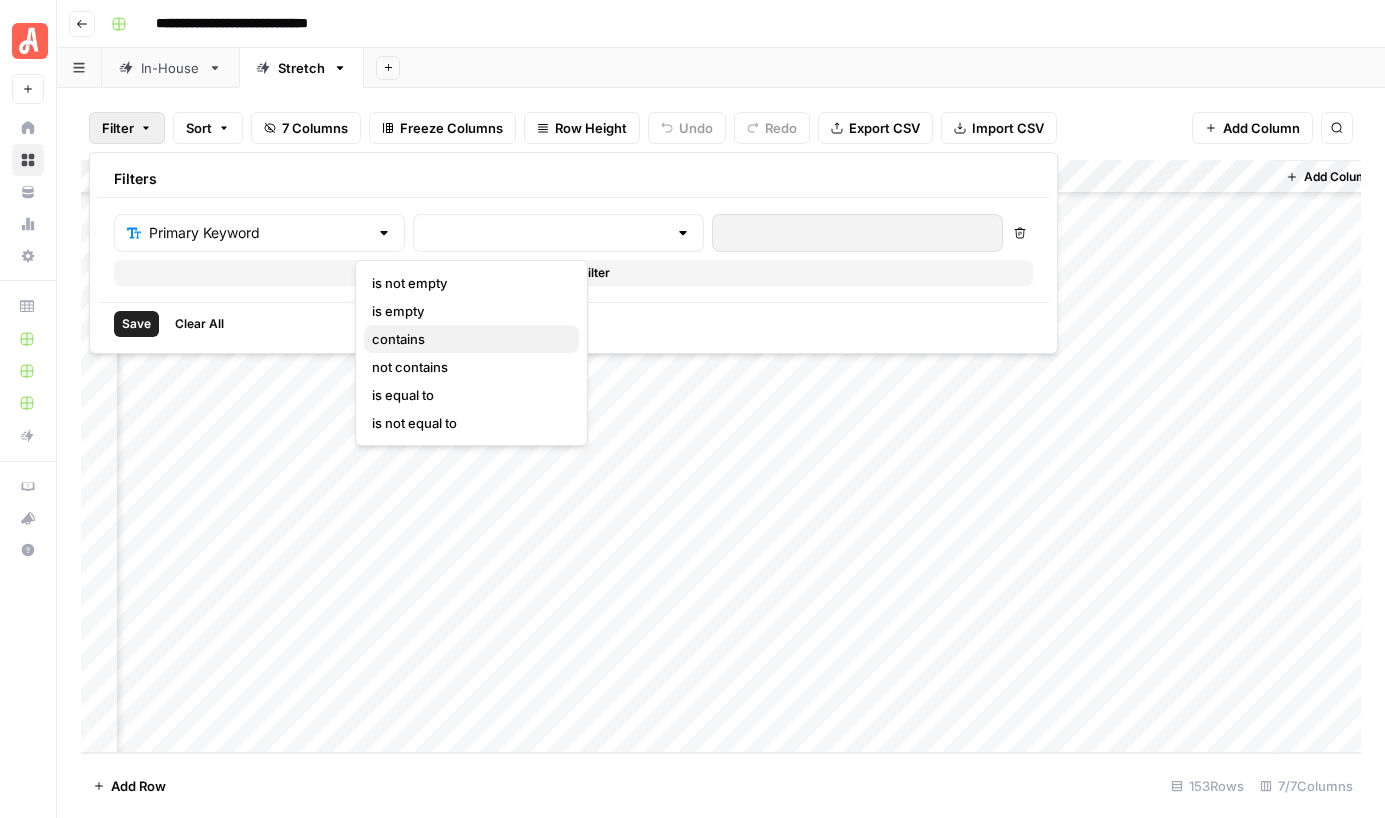 click on "contains" at bounding box center (467, 339) 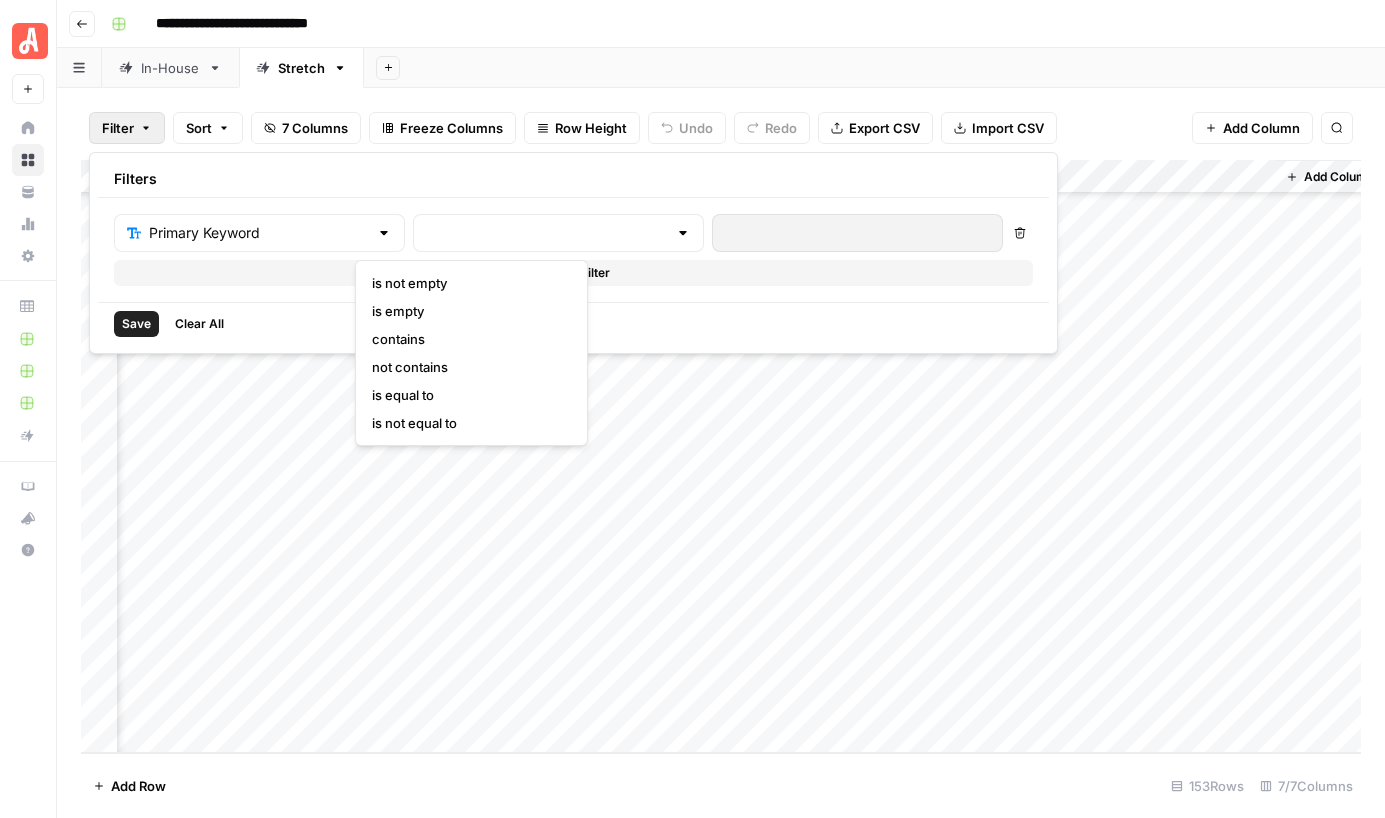 type on "contains" 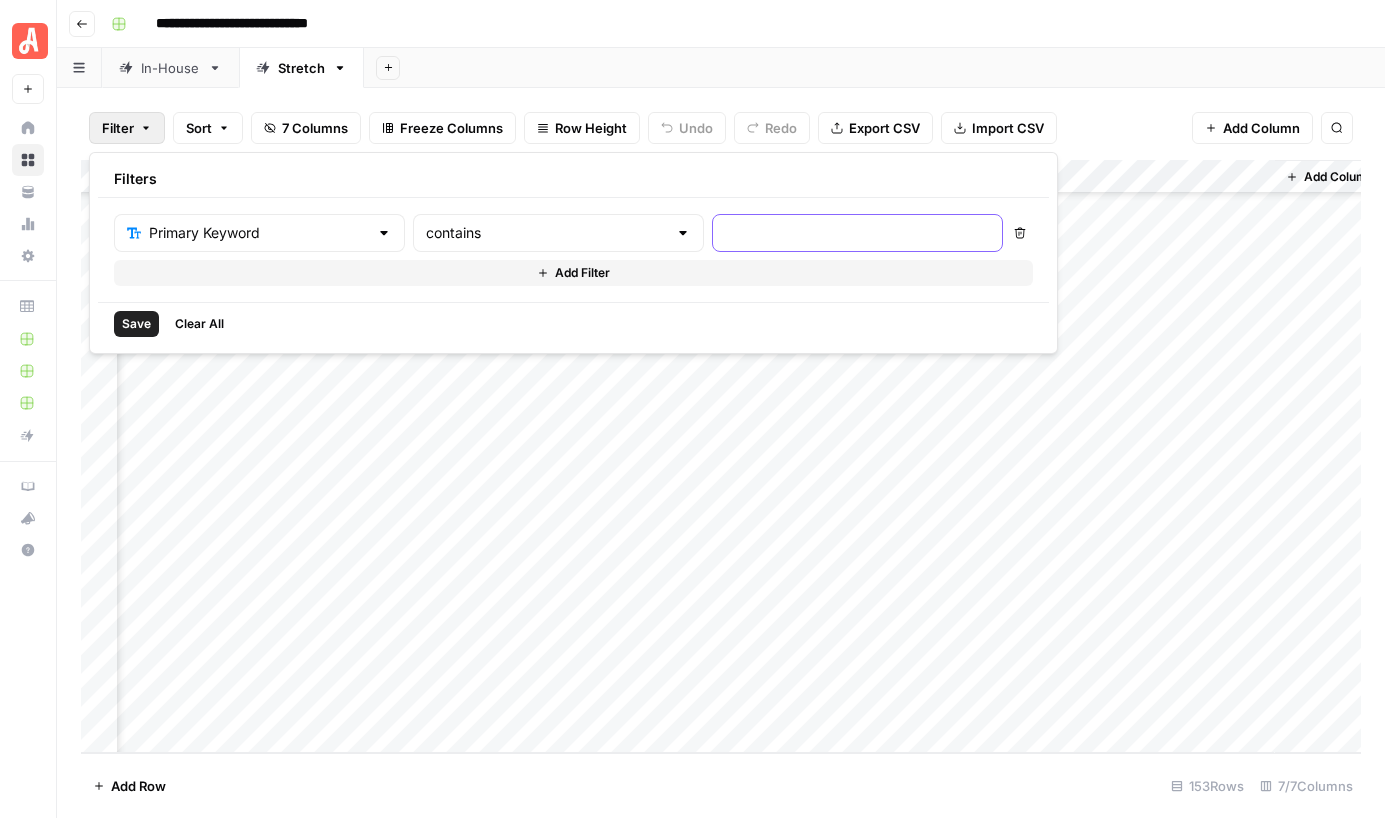 click at bounding box center [857, 233] 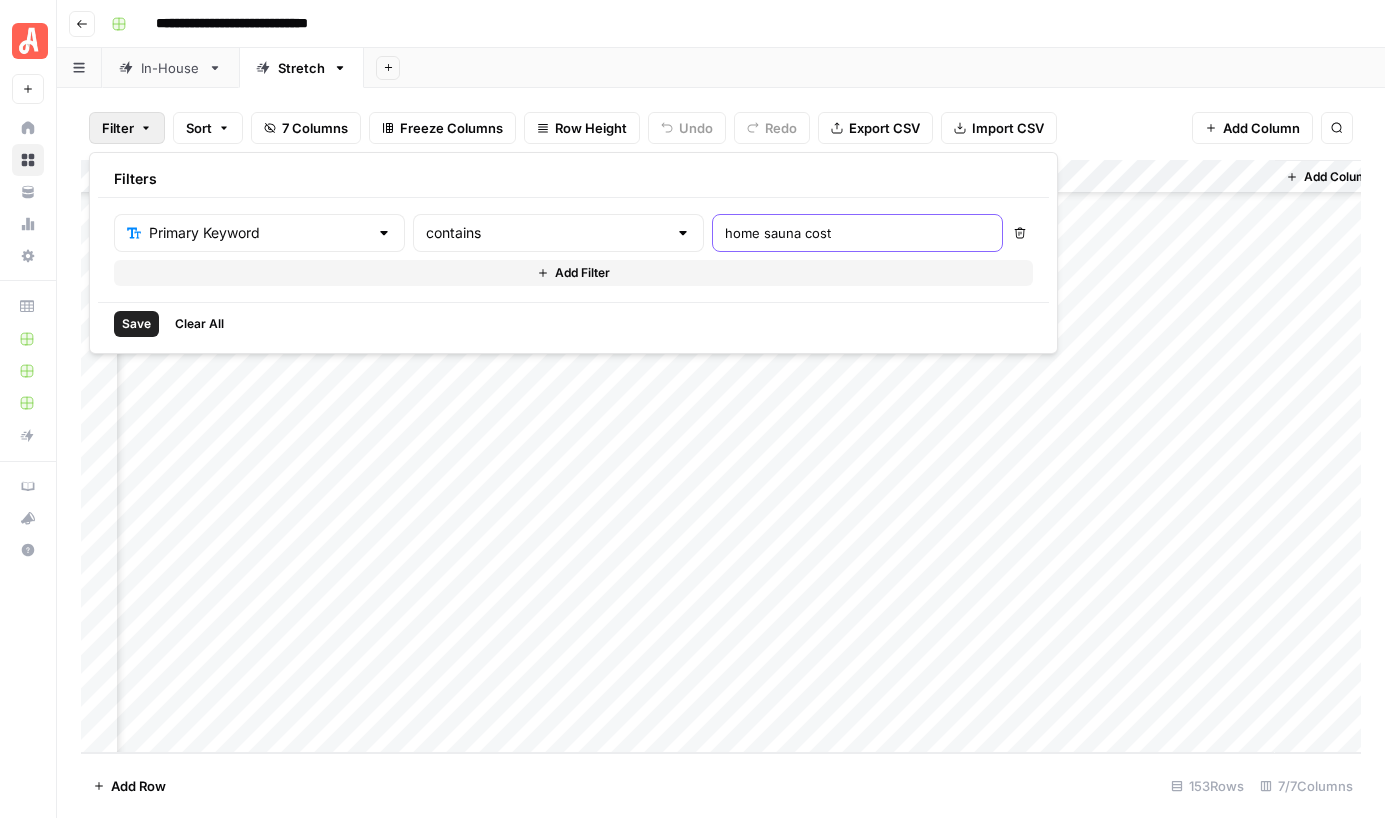 type on "home sauna cost" 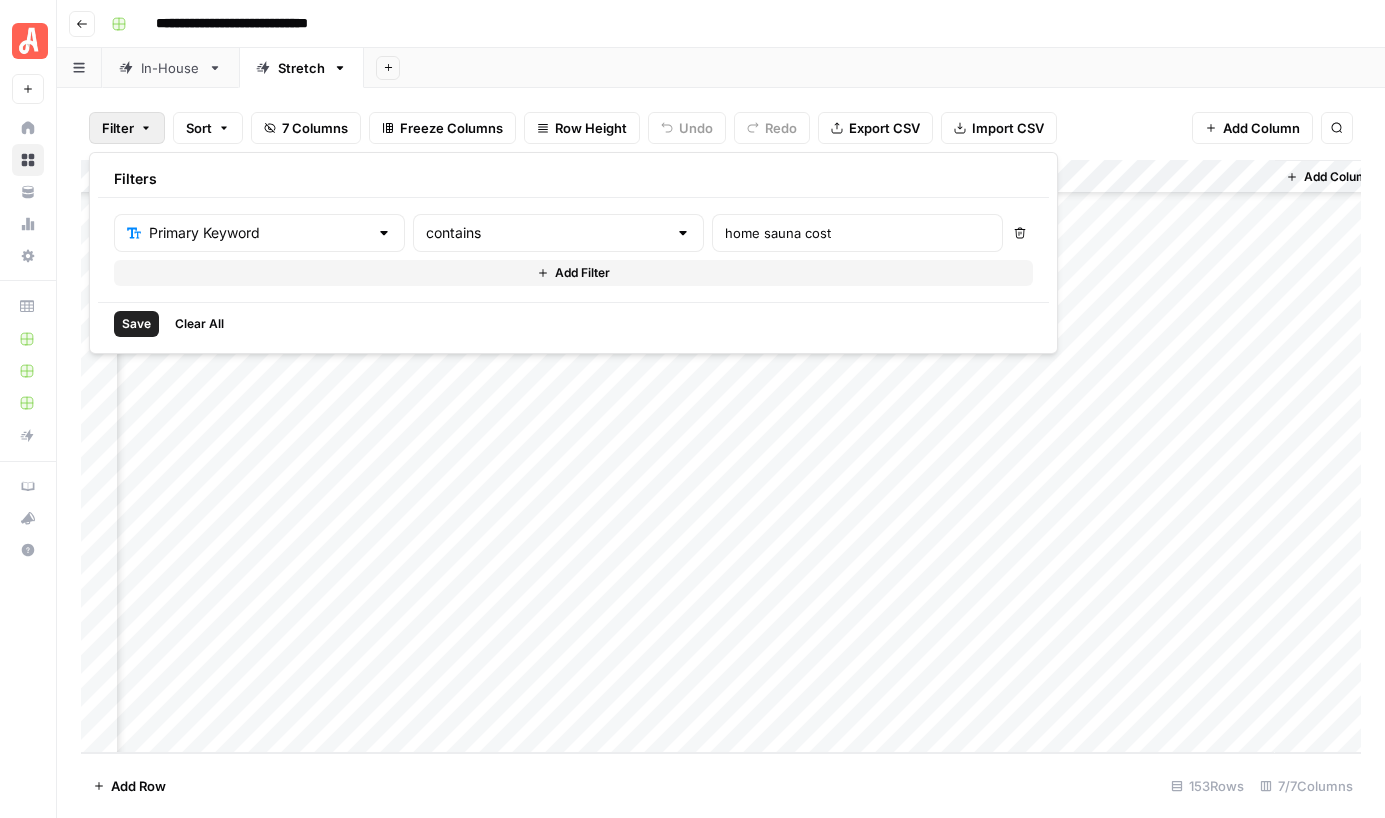 click on "Add Filter" at bounding box center [582, 273] 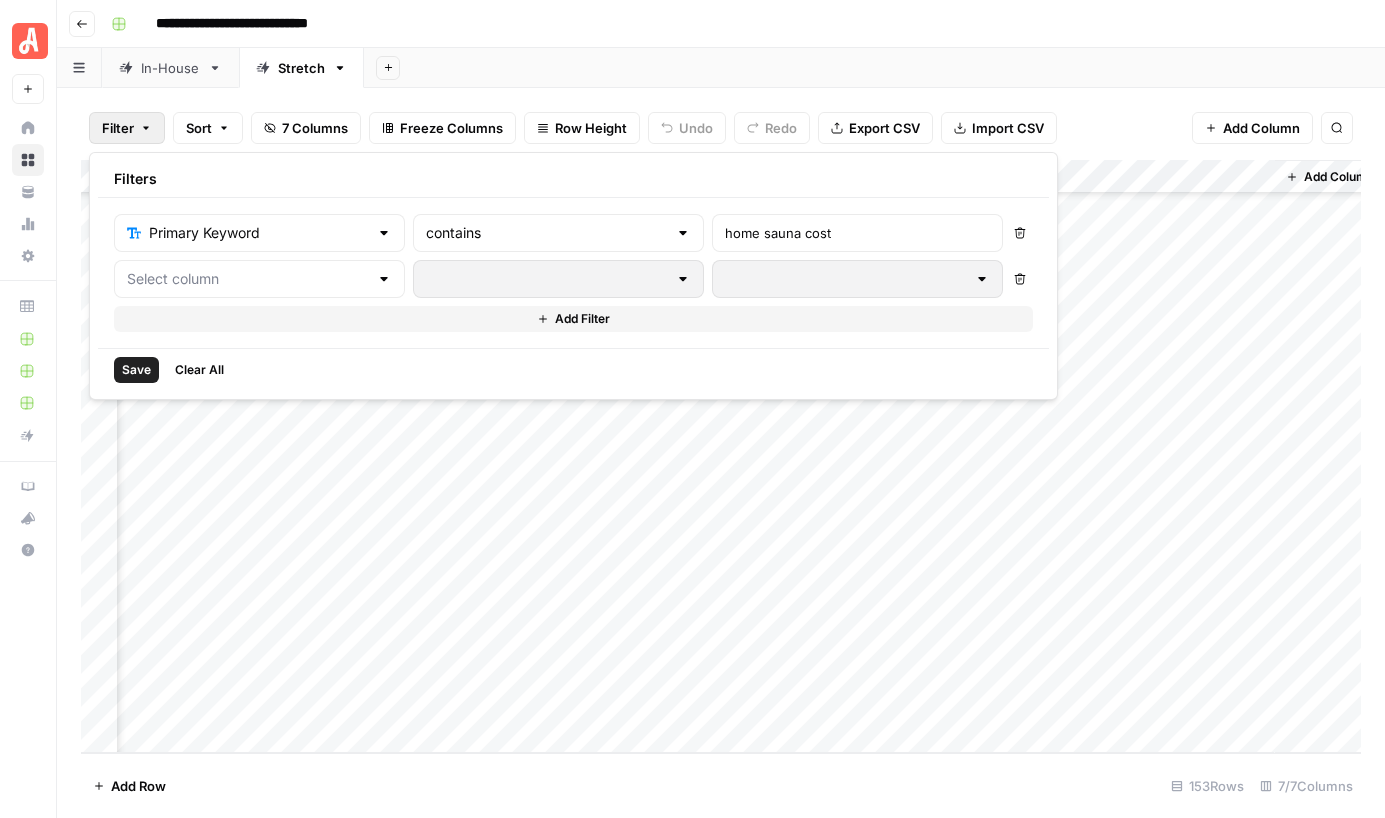 click on "Save" at bounding box center [136, 370] 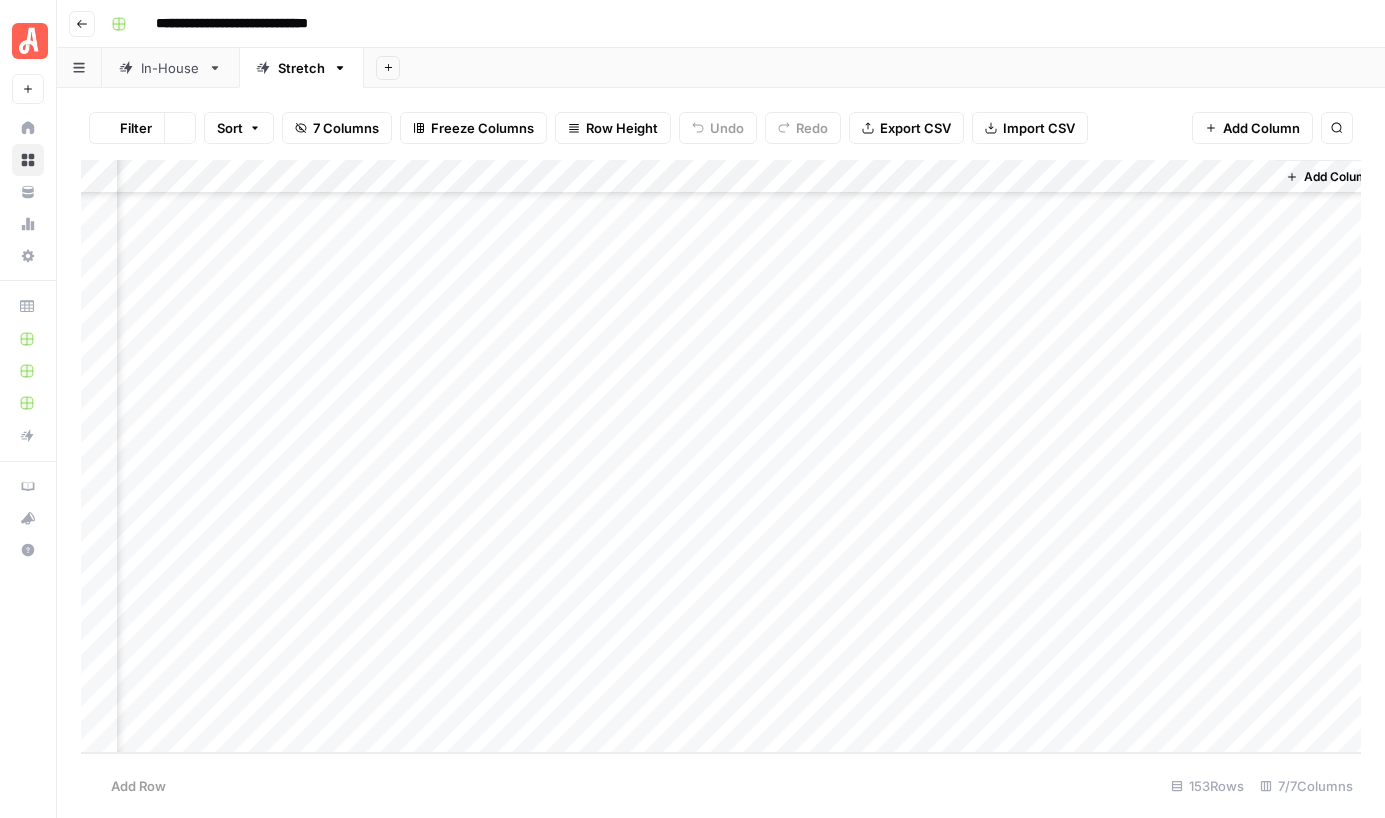 scroll, scrollTop: 0, scrollLeft: 307, axis: horizontal 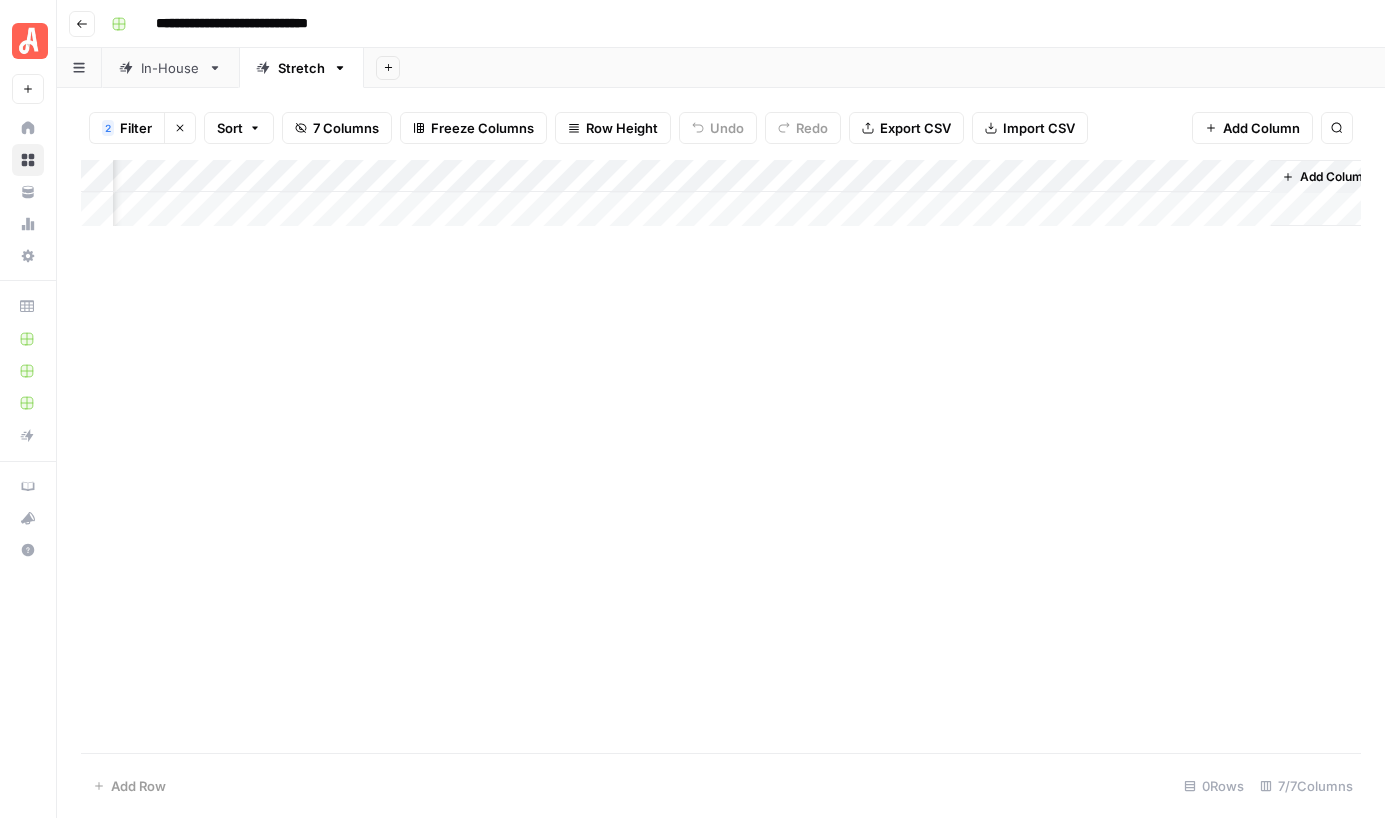 click on "Add Column" at bounding box center [721, 193] 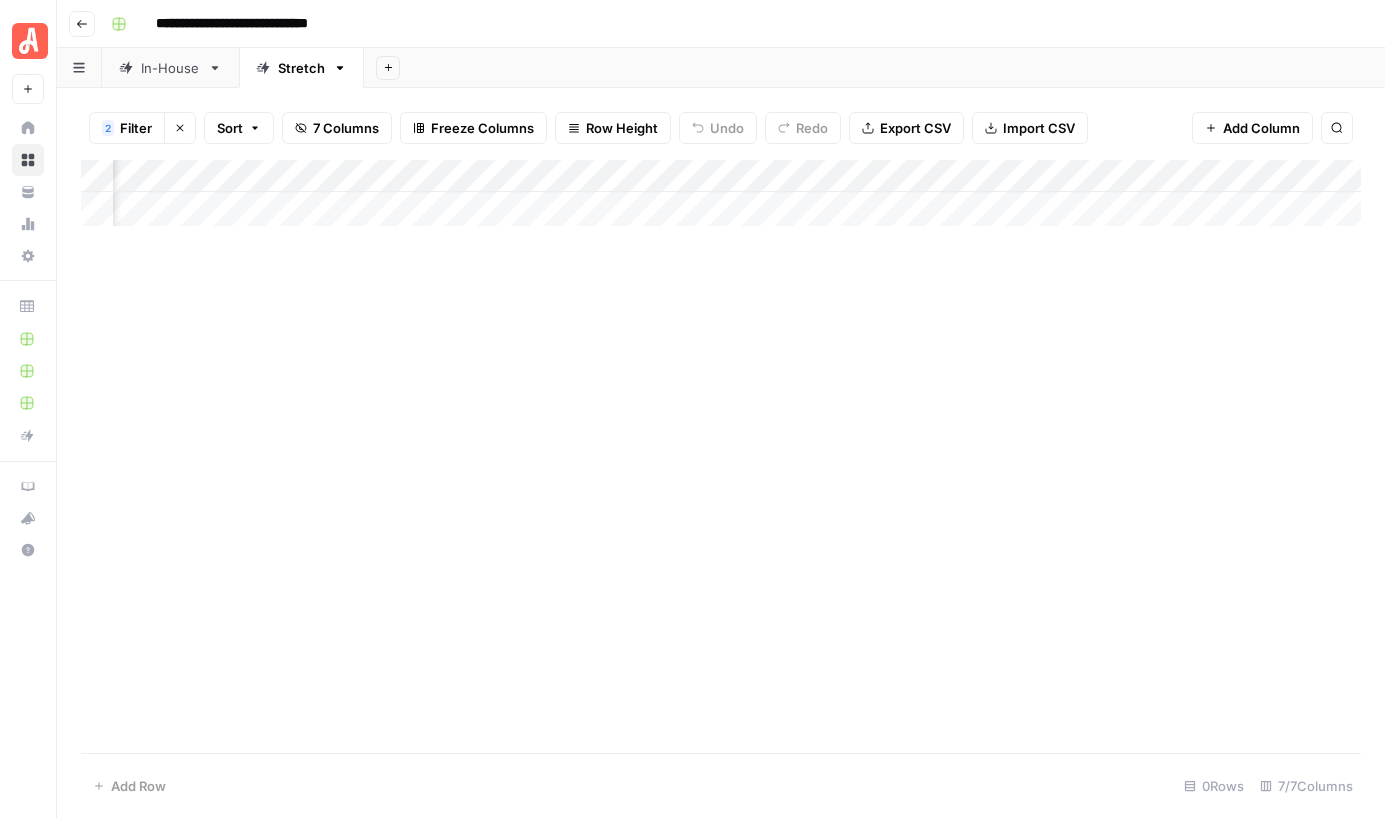 scroll, scrollTop: 0, scrollLeft: 0, axis: both 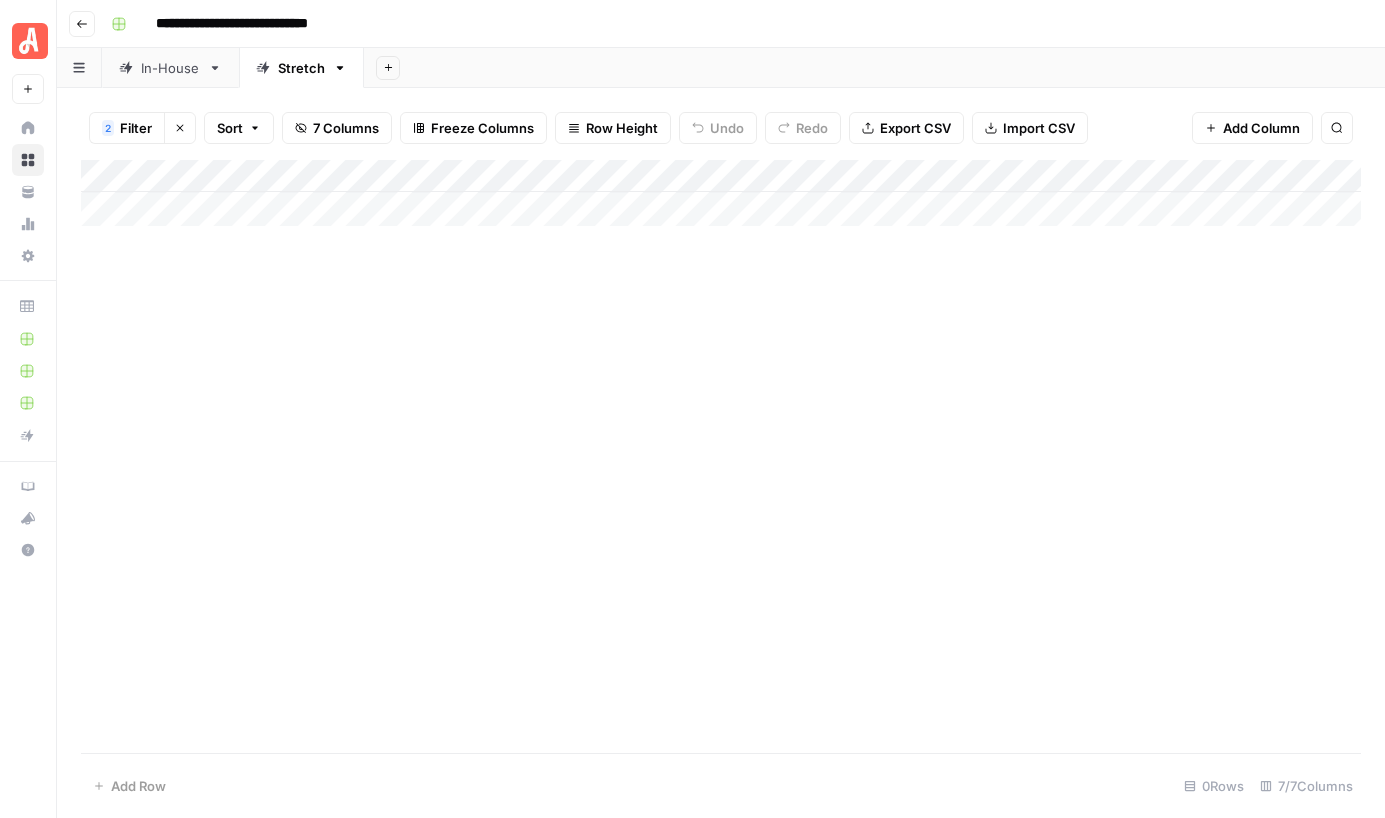 click on "Clear filters" at bounding box center [180, 128] 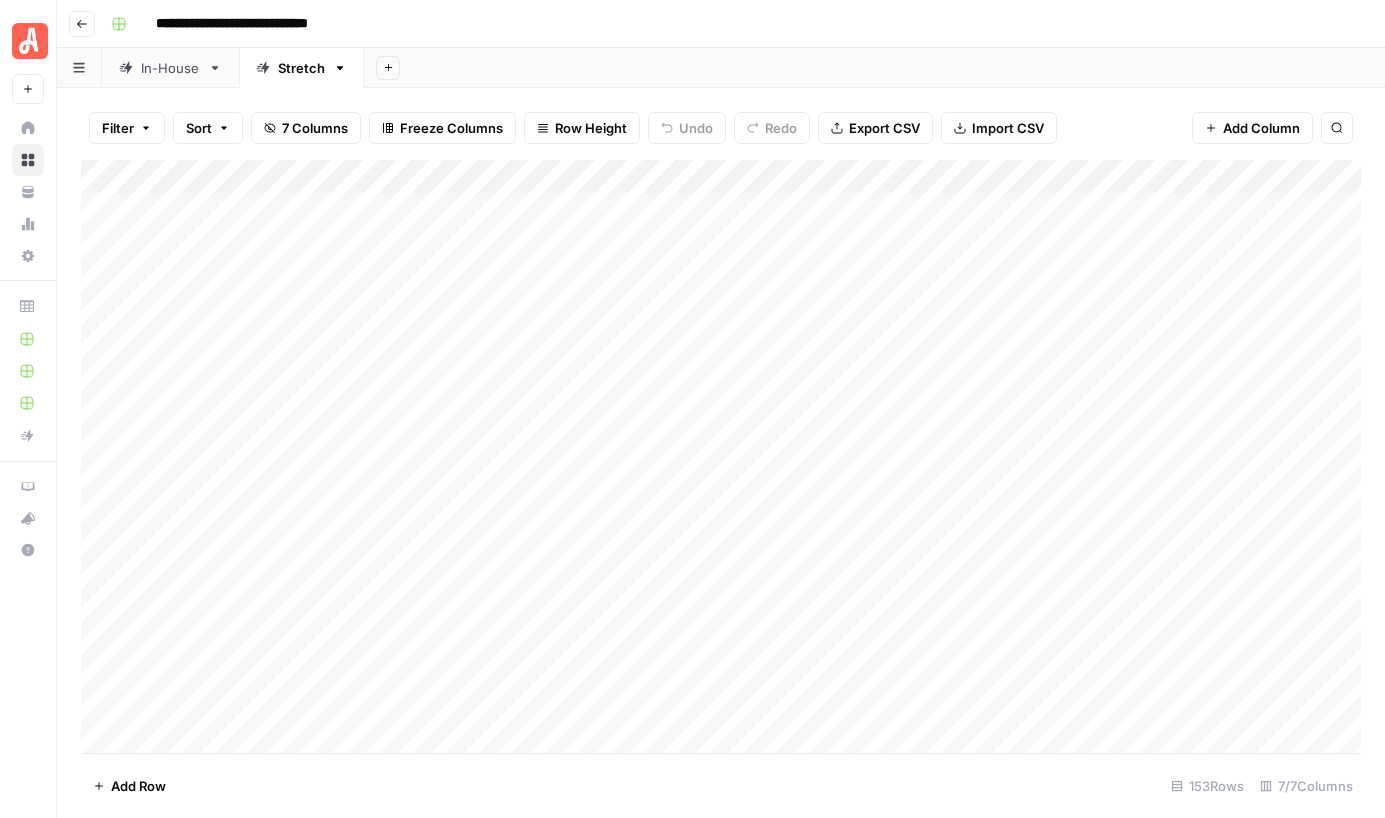 click on "**********" at bounding box center [734, 24] 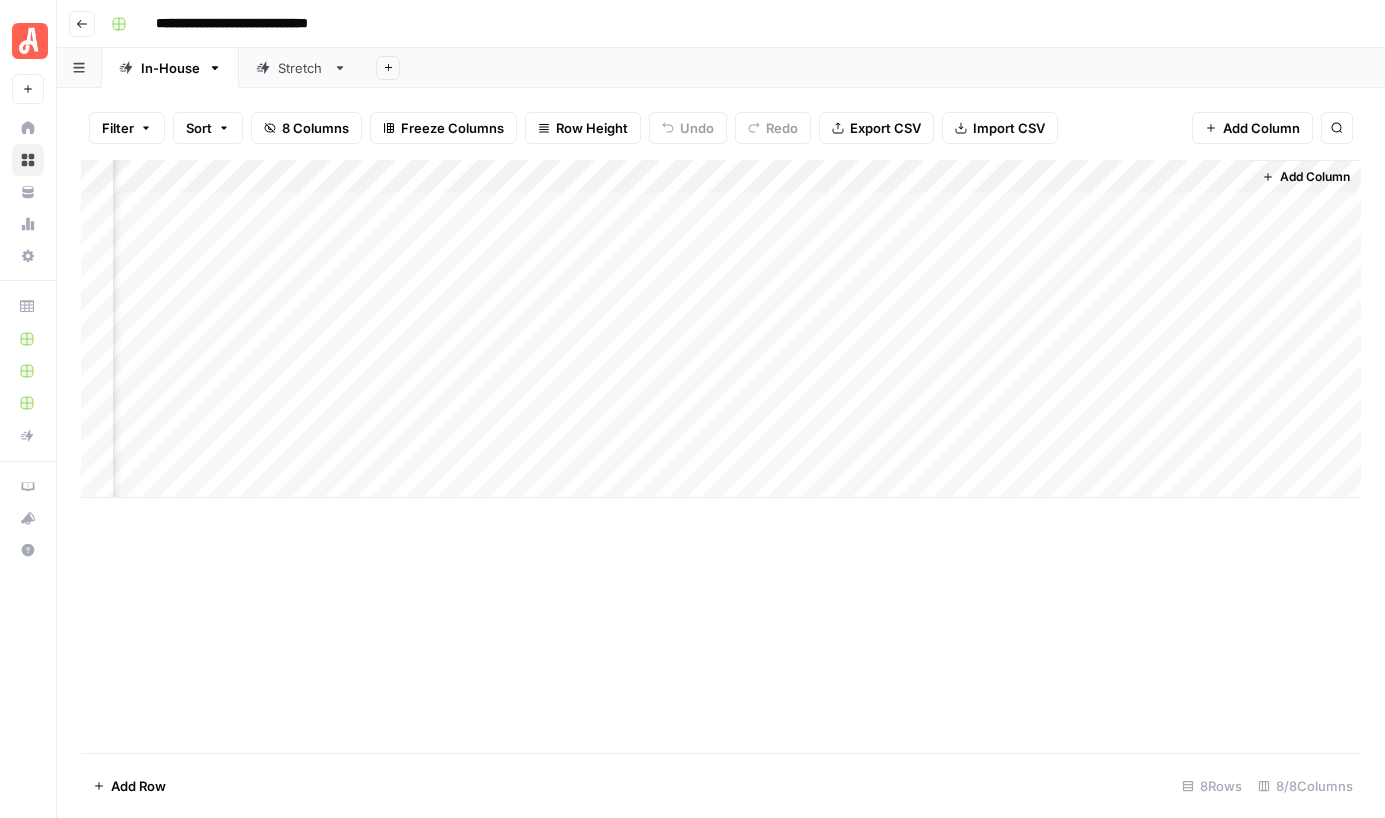 scroll, scrollTop: 0, scrollLeft: 0, axis: both 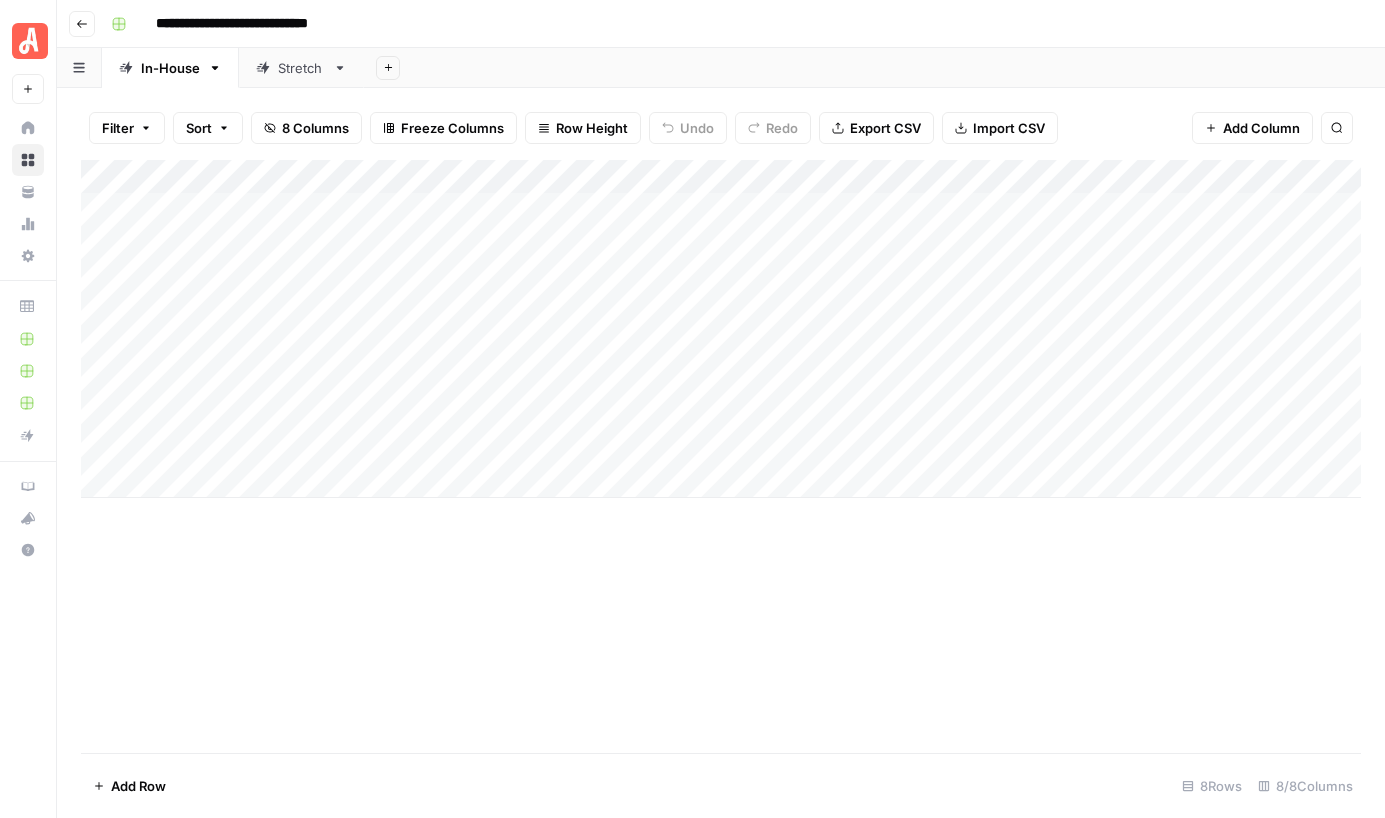 click on "Stretch" at bounding box center [301, 68] 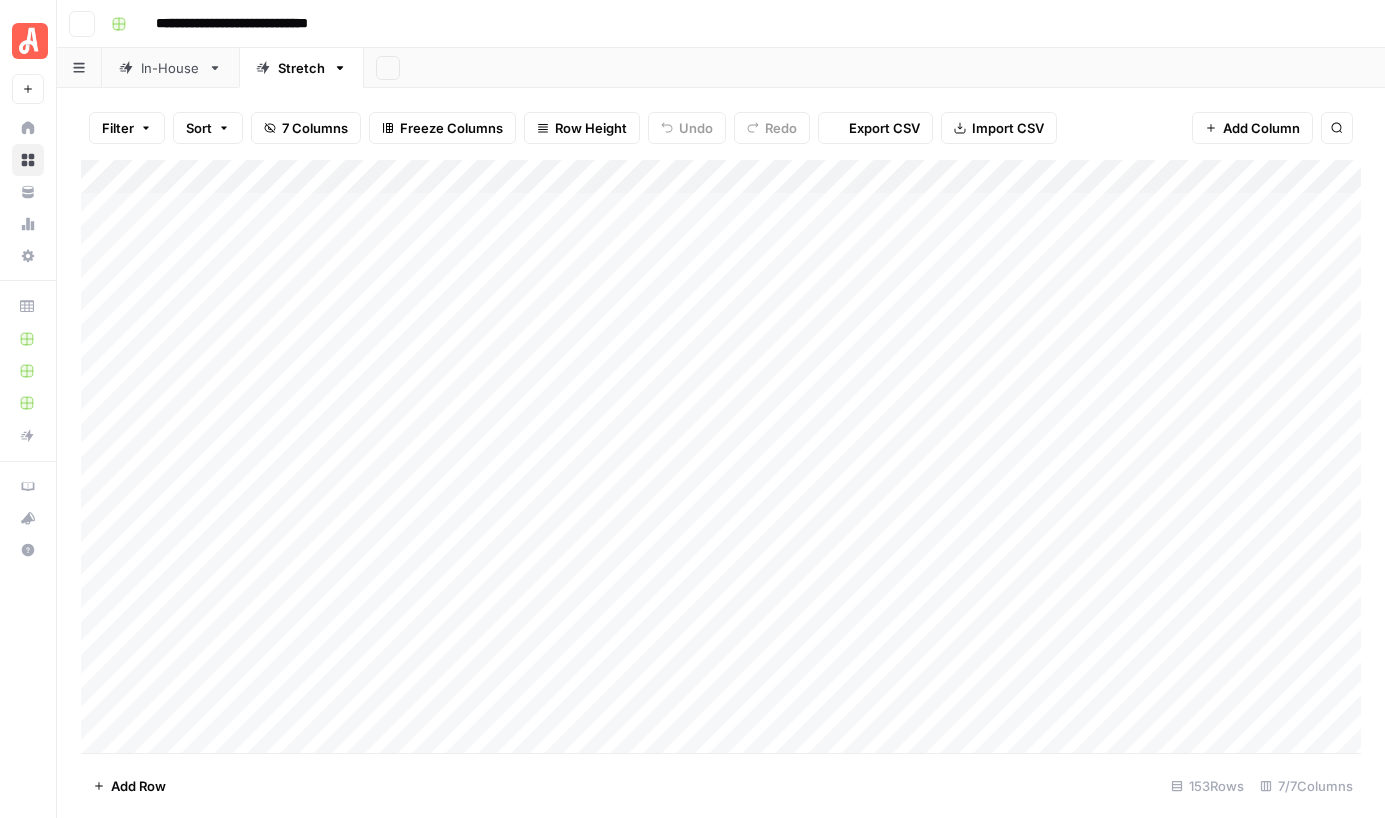 scroll, scrollTop: 0, scrollLeft: 0, axis: both 